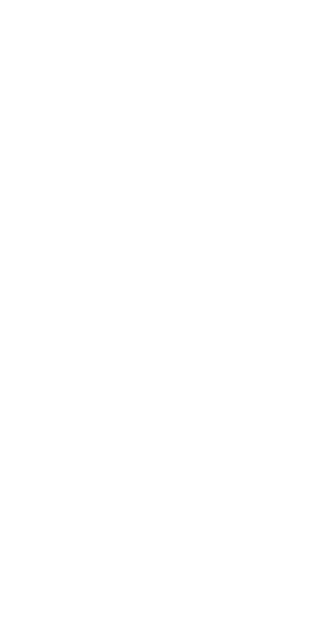 scroll, scrollTop: 0, scrollLeft: 0, axis: both 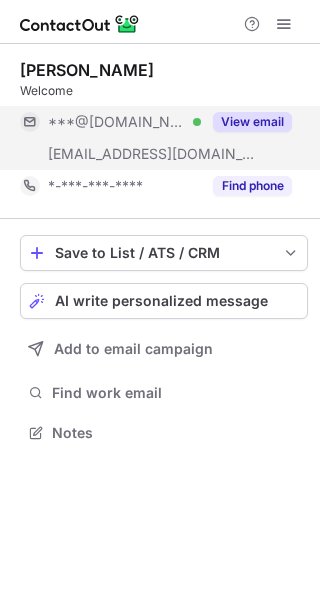 click on "View email" at bounding box center [252, 122] 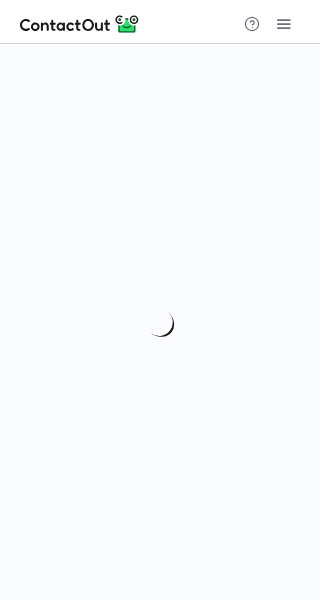 scroll, scrollTop: 0, scrollLeft: 0, axis: both 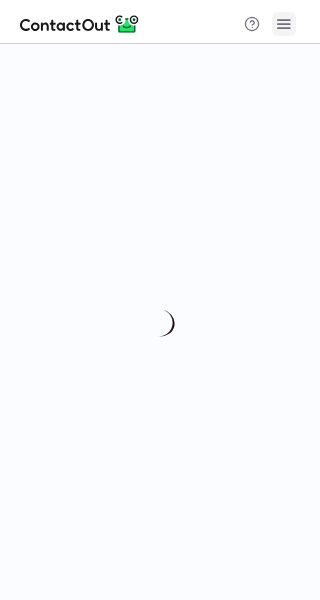 click at bounding box center [284, 24] 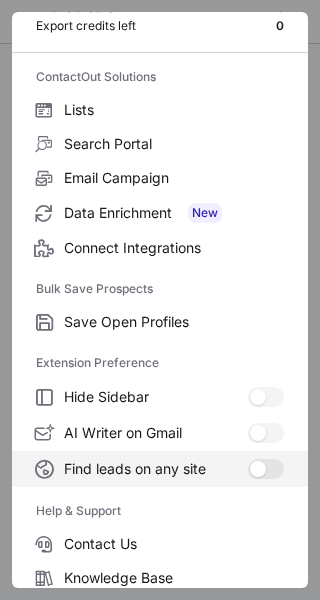 scroll, scrollTop: 233, scrollLeft: 0, axis: vertical 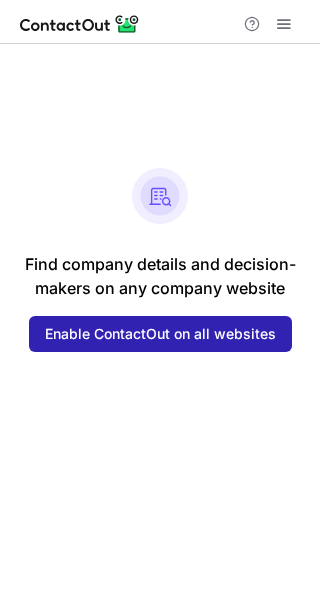 click on "Find company details and decision- makers on any company website Enable ContactOut on all websites" at bounding box center [160, 322] 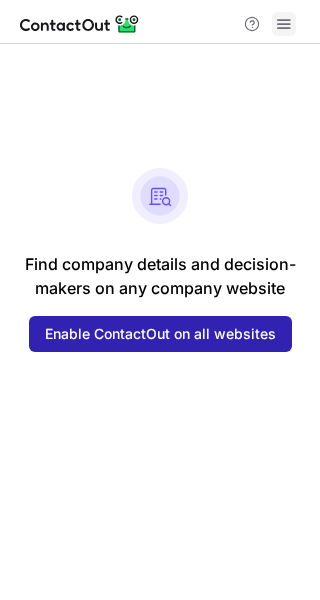 click at bounding box center (284, 24) 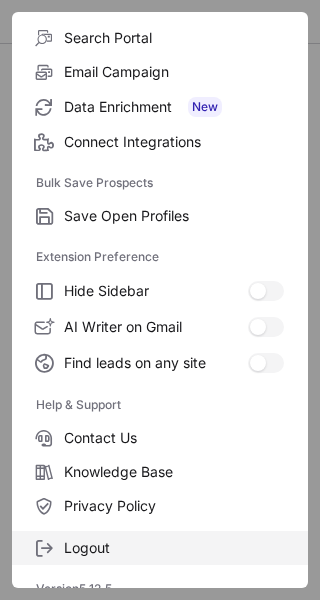 scroll, scrollTop: 233, scrollLeft: 0, axis: vertical 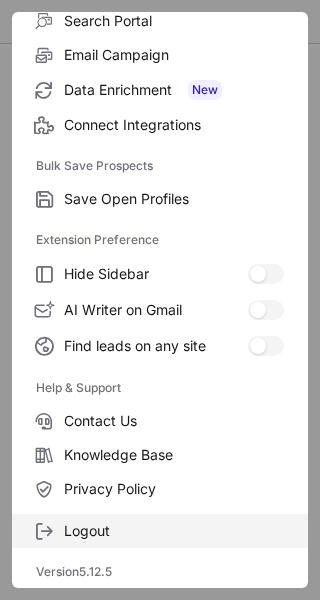 click on "Logout" at bounding box center [160, 531] 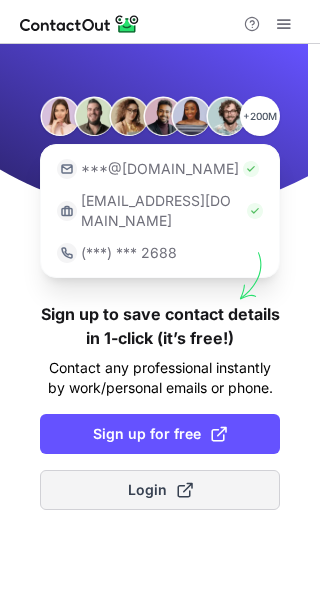 click on "Login" at bounding box center (160, 490) 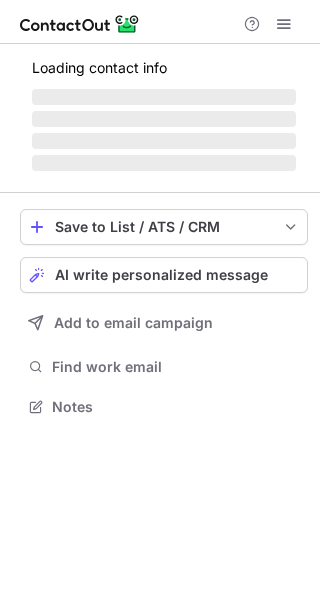 scroll, scrollTop: 0, scrollLeft: 0, axis: both 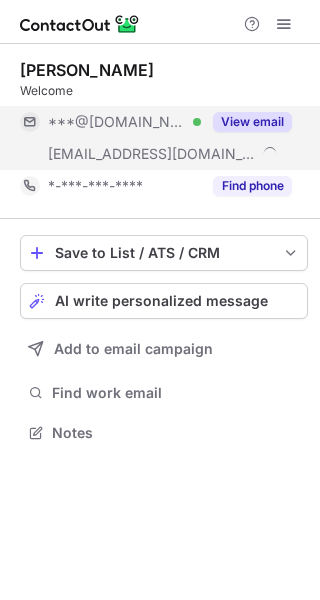 click on "View email" at bounding box center [252, 122] 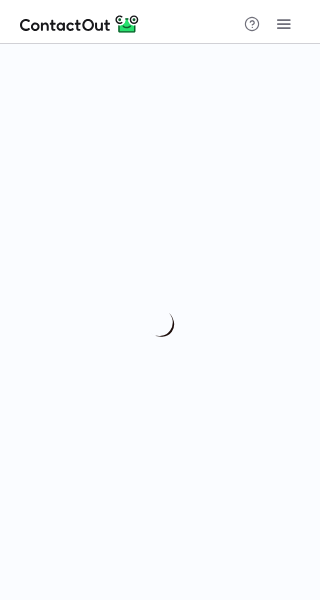 scroll, scrollTop: 0, scrollLeft: 0, axis: both 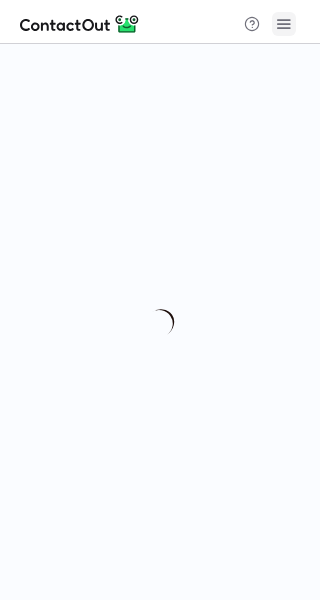 click at bounding box center [284, 24] 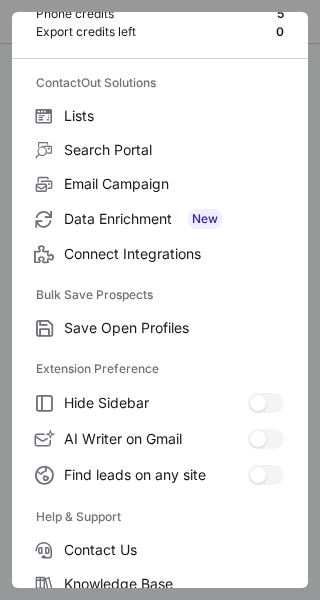 scroll, scrollTop: 233, scrollLeft: 0, axis: vertical 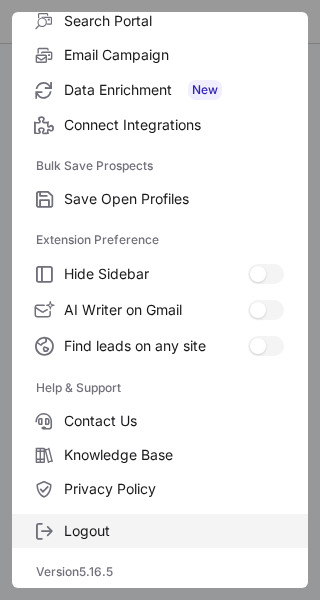 click on "Logout" at bounding box center [174, 531] 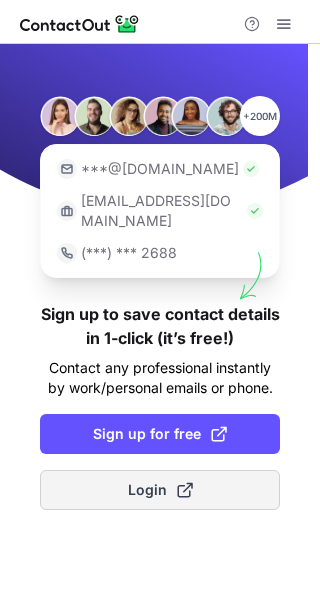 click on "Login" at bounding box center [160, 490] 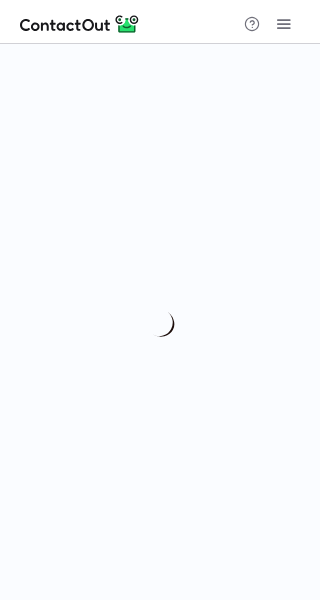 scroll, scrollTop: 0, scrollLeft: 0, axis: both 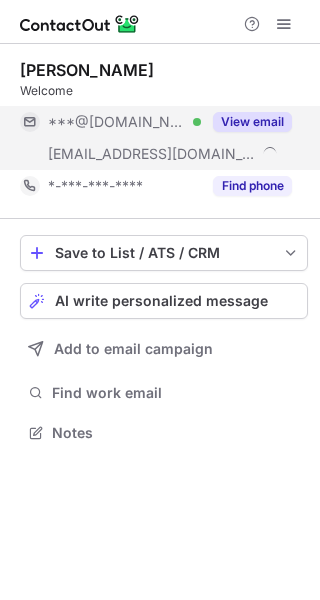 click on "View email" at bounding box center [252, 122] 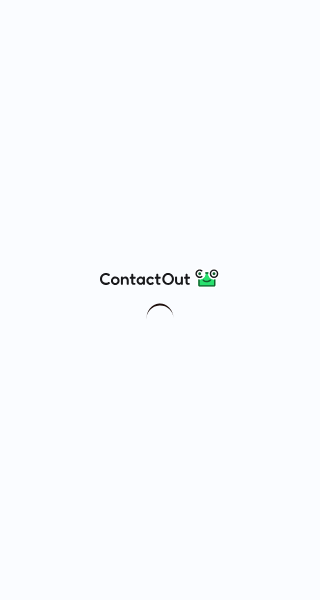 scroll, scrollTop: 0, scrollLeft: 0, axis: both 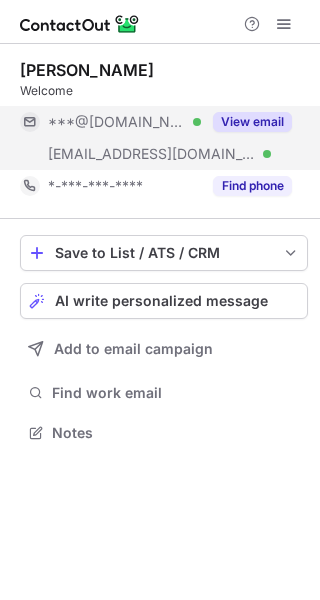 click on "View email" at bounding box center (252, 122) 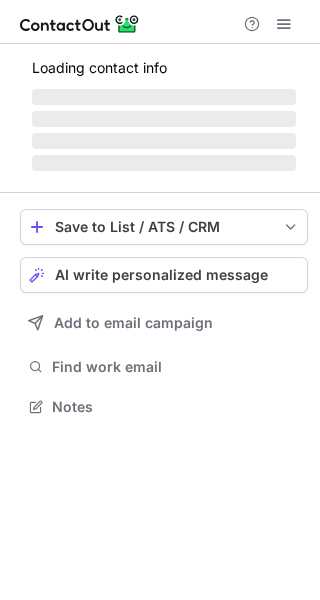 scroll, scrollTop: 0, scrollLeft: 0, axis: both 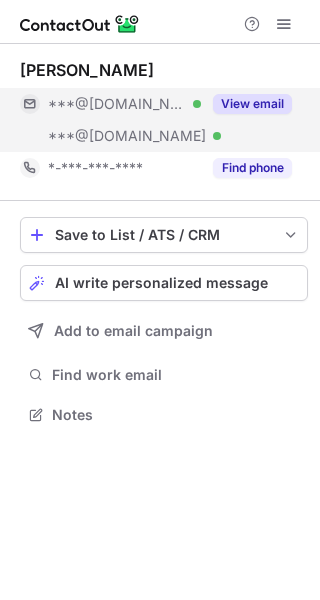click on "View email" at bounding box center [252, 104] 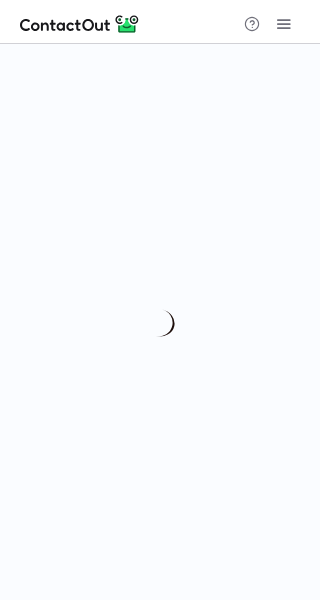scroll, scrollTop: 0, scrollLeft: 0, axis: both 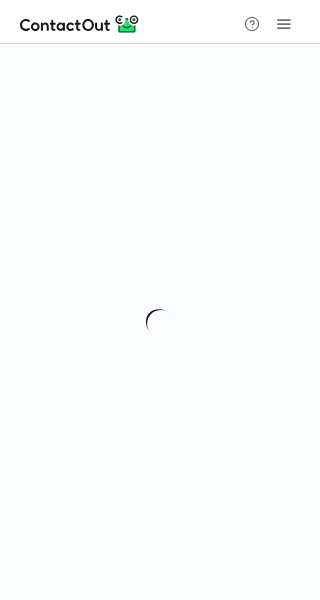 click at bounding box center [160, 22] 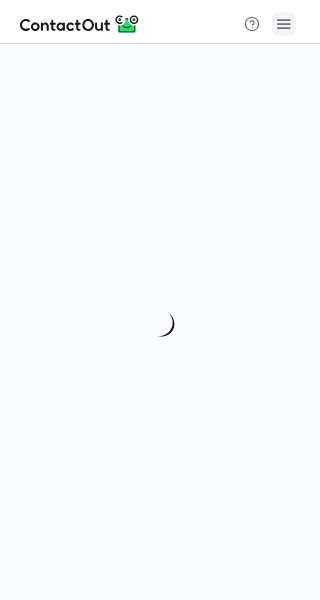 click at bounding box center (284, 24) 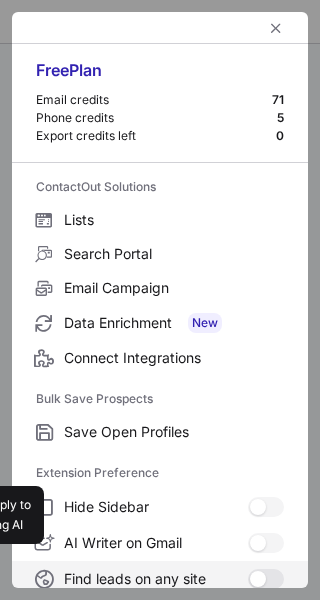 scroll, scrollTop: 233, scrollLeft: 0, axis: vertical 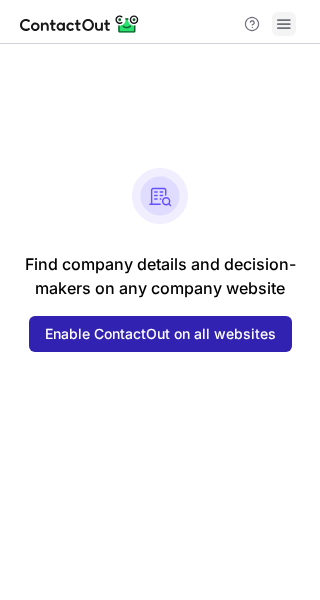 click at bounding box center [284, 24] 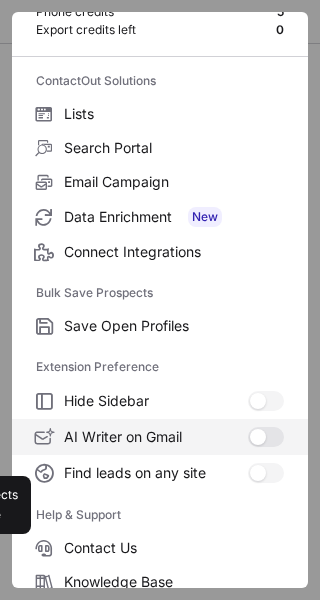 scroll, scrollTop: 233, scrollLeft: 0, axis: vertical 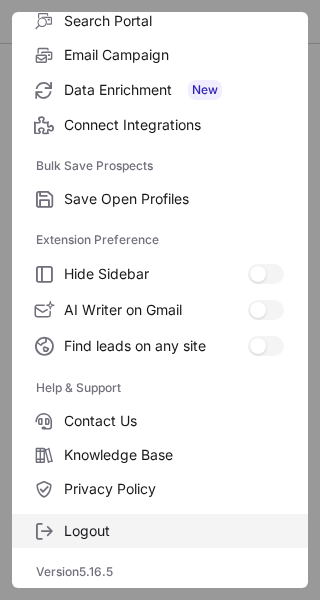 click on "Logout" at bounding box center [174, 531] 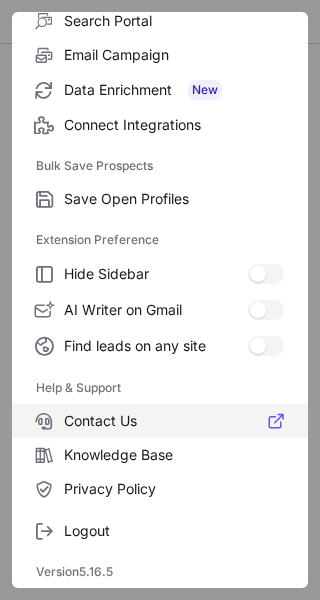 click on "Contact Us" at bounding box center (174, 421) 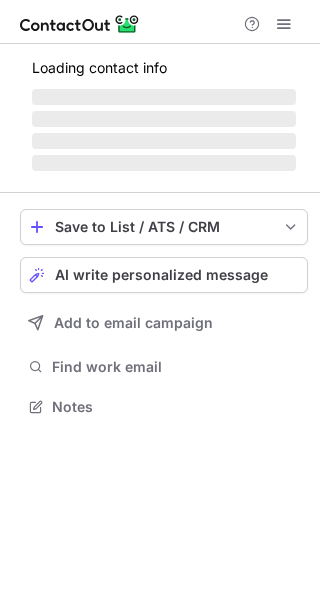 scroll, scrollTop: 0, scrollLeft: 0, axis: both 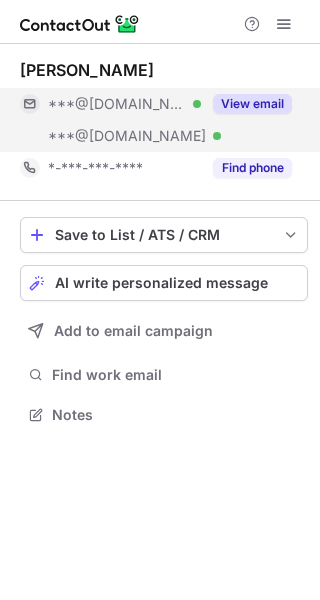 click on "View email" at bounding box center [246, 104] 